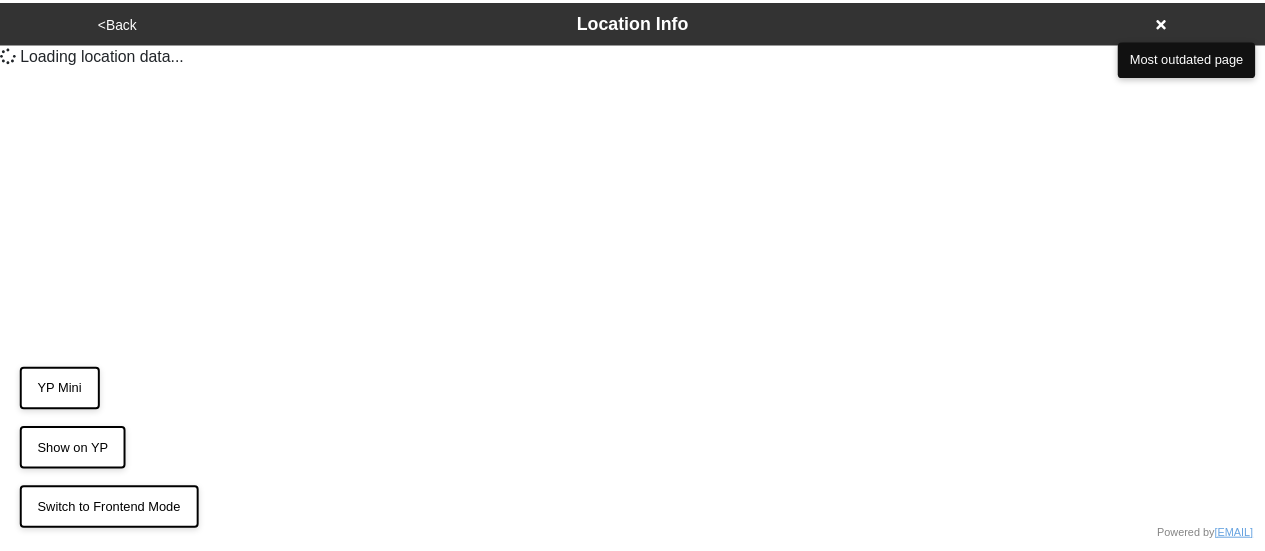 scroll, scrollTop: 0, scrollLeft: 0, axis: both 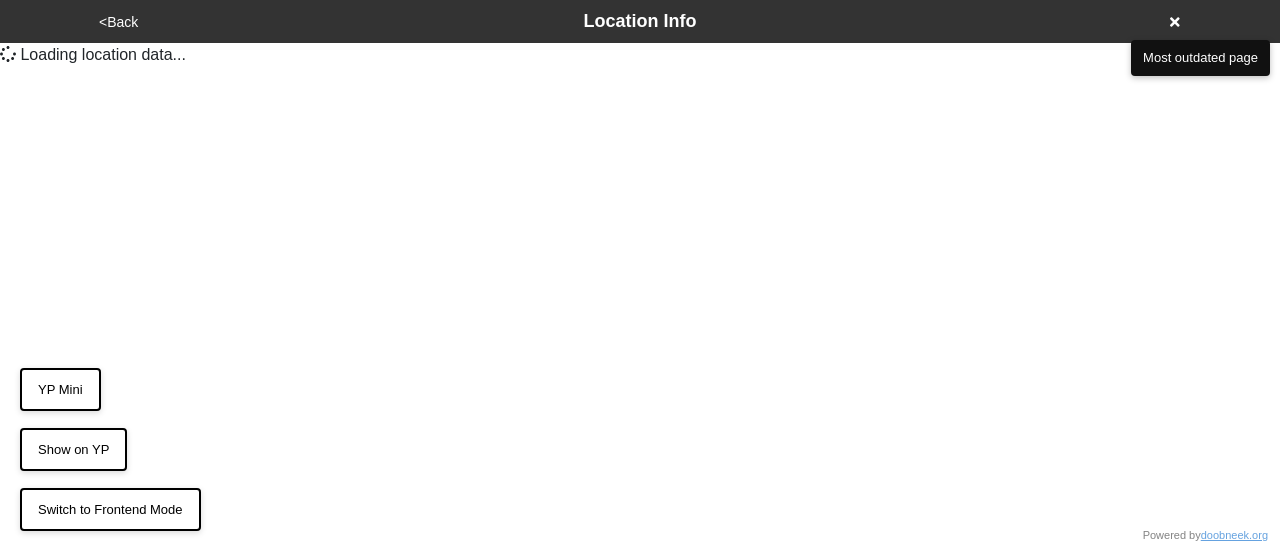 click on "YP Mini" at bounding box center (60, 390) 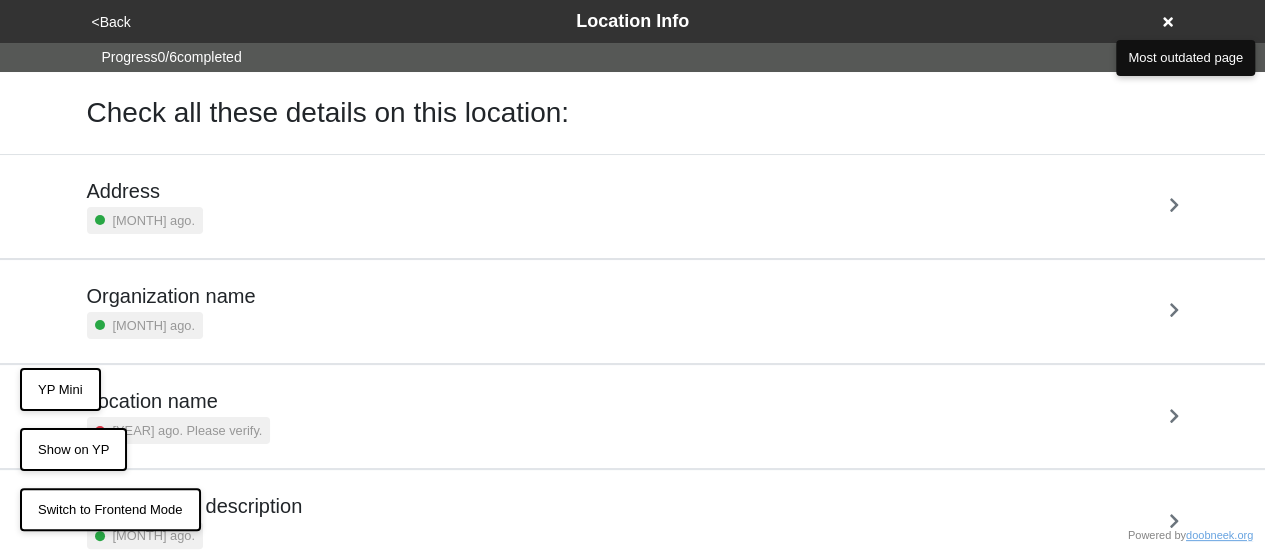 click on "YP Mini" at bounding box center (60, 390) 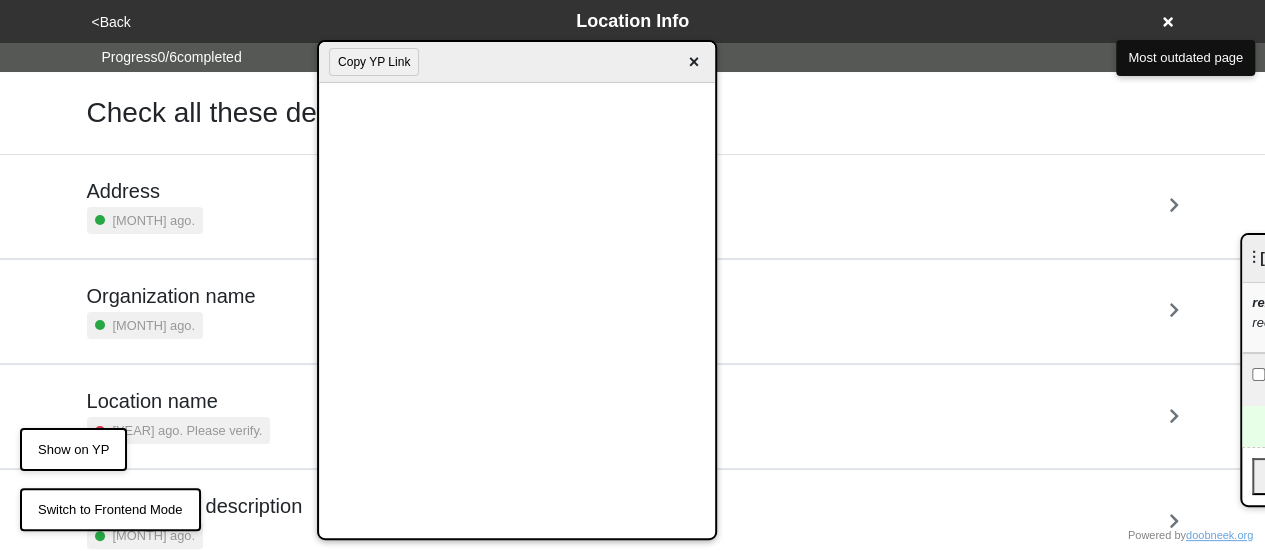 scroll, scrollTop: 275, scrollLeft: 0, axis: vertical 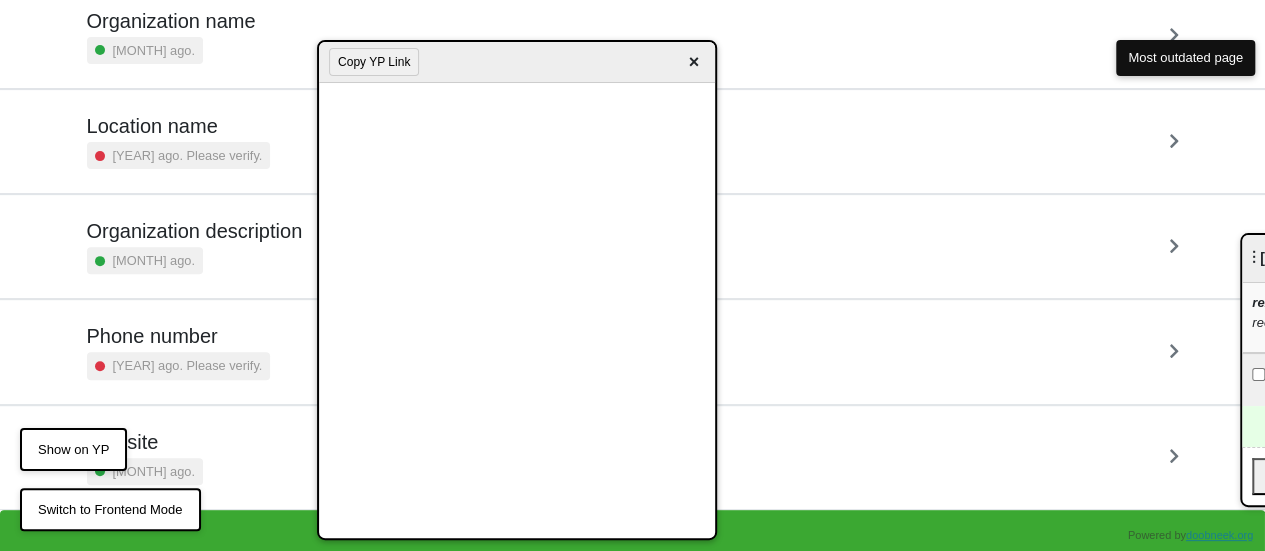 click on "Phone number" at bounding box center (179, 336) 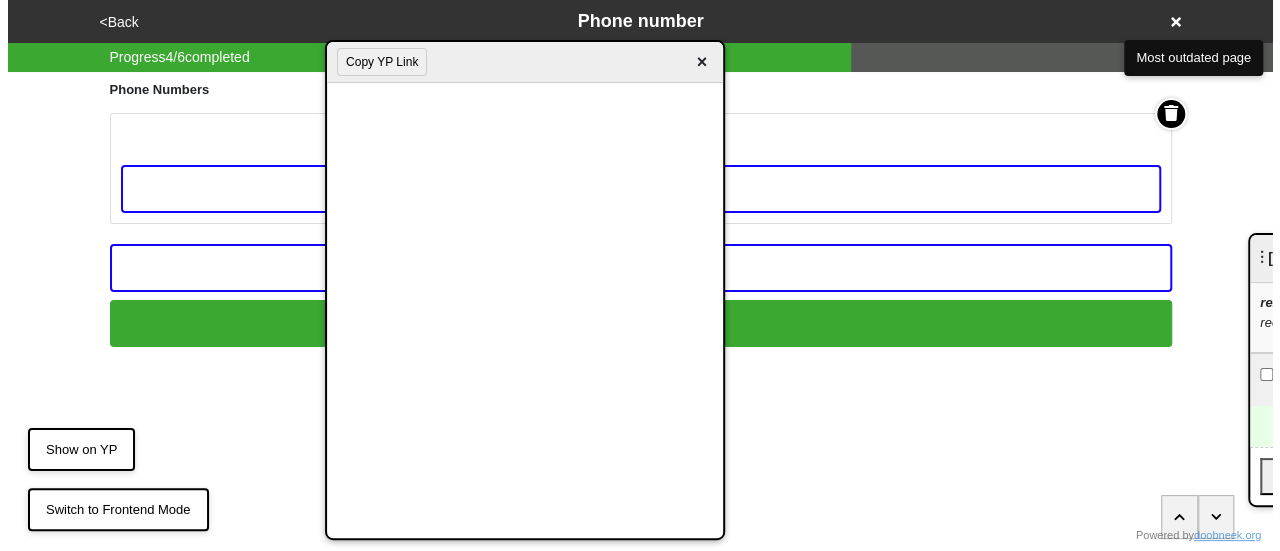 scroll, scrollTop: 0, scrollLeft: 0, axis: both 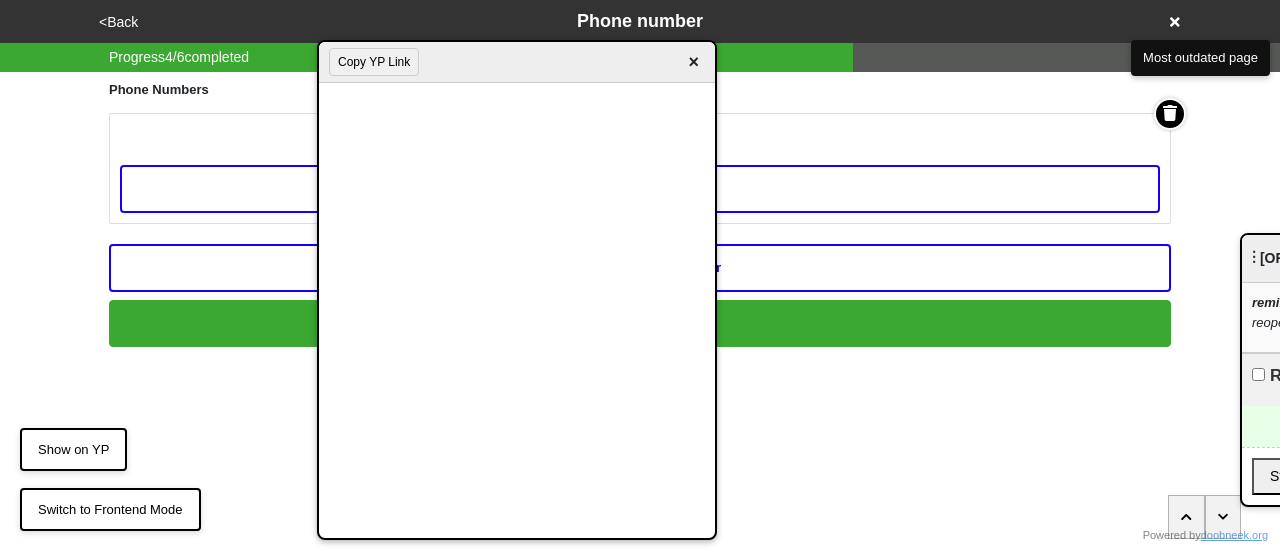 click on "×" at bounding box center [693, 62] 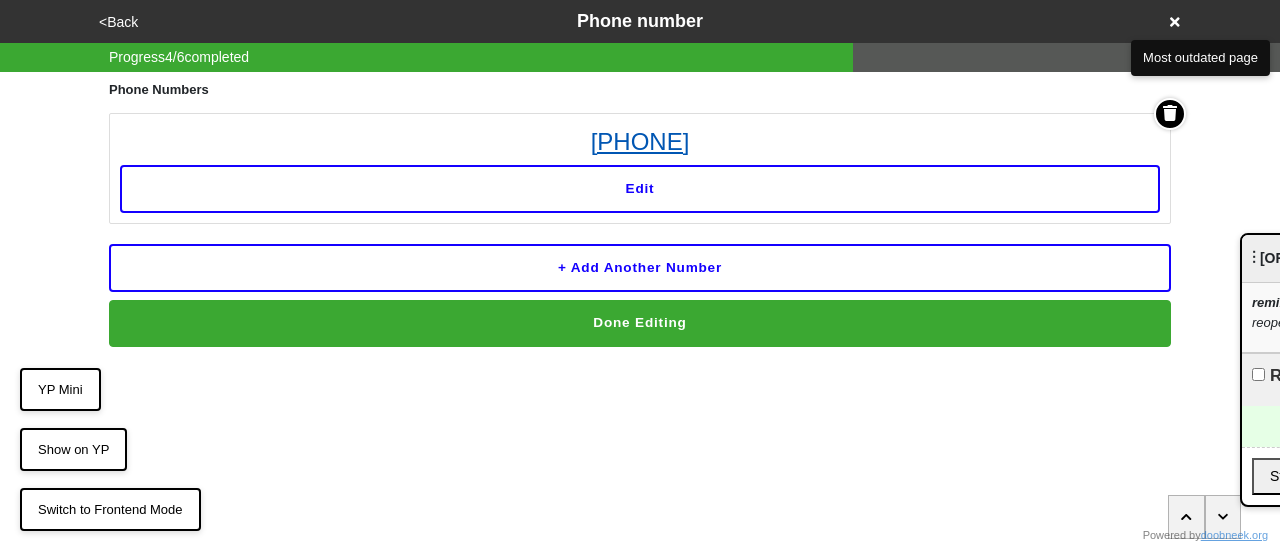 click on "212-864-4013" at bounding box center (640, 142) 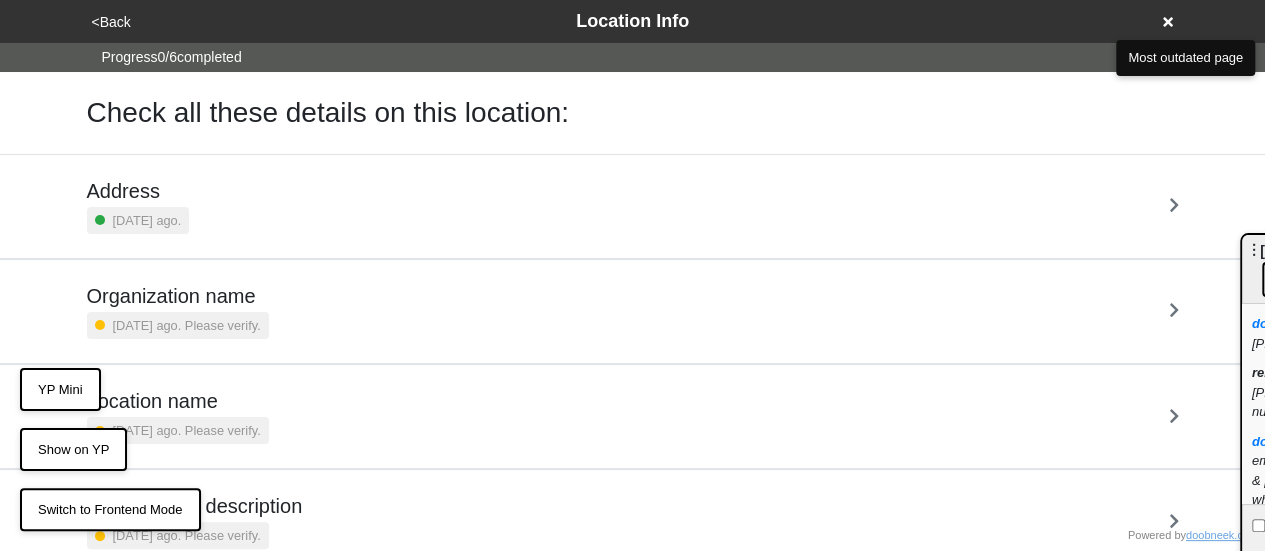scroll, scrollTop: 275, scrollLeft: 0, axis: vertical 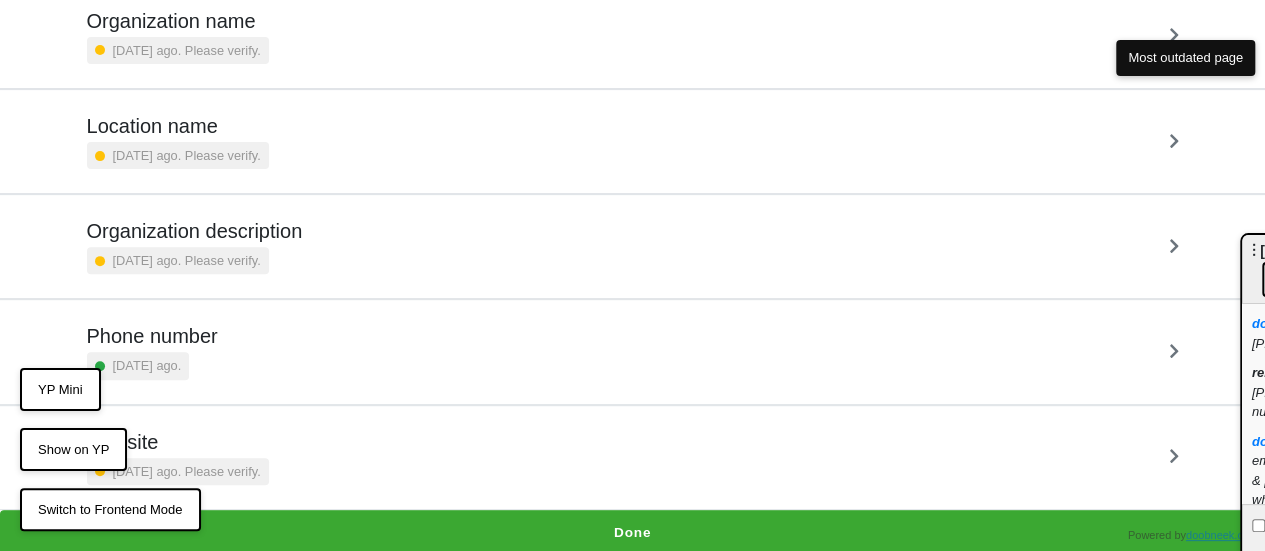 click on "Phone number" at bounding box center [152, 336] 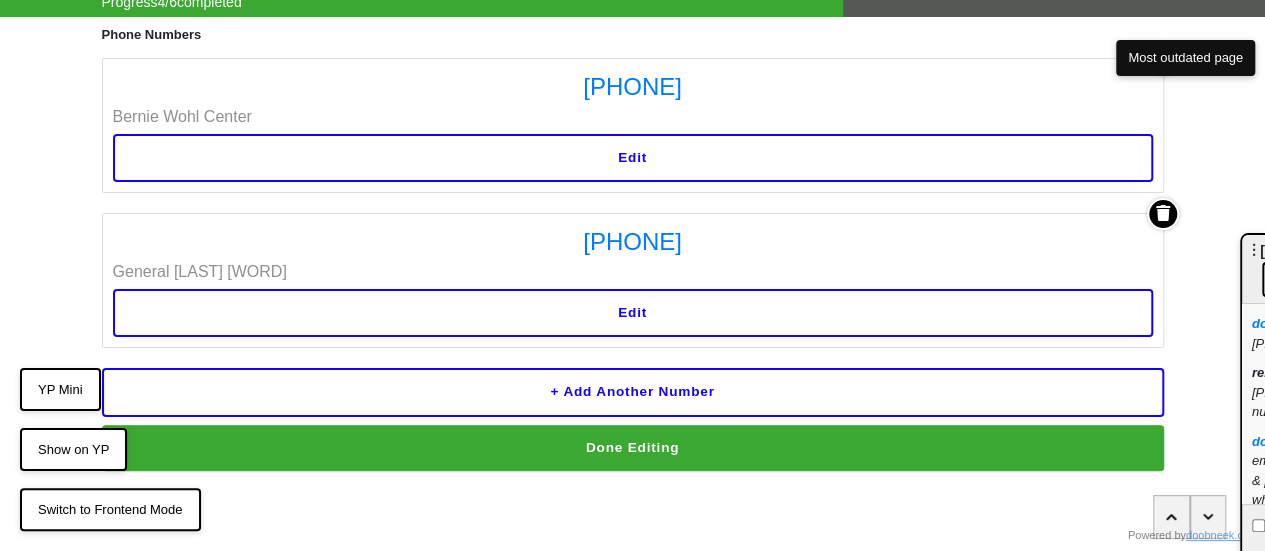 scroll, scrollTop: 0, scrollLeft: 0, axis: both 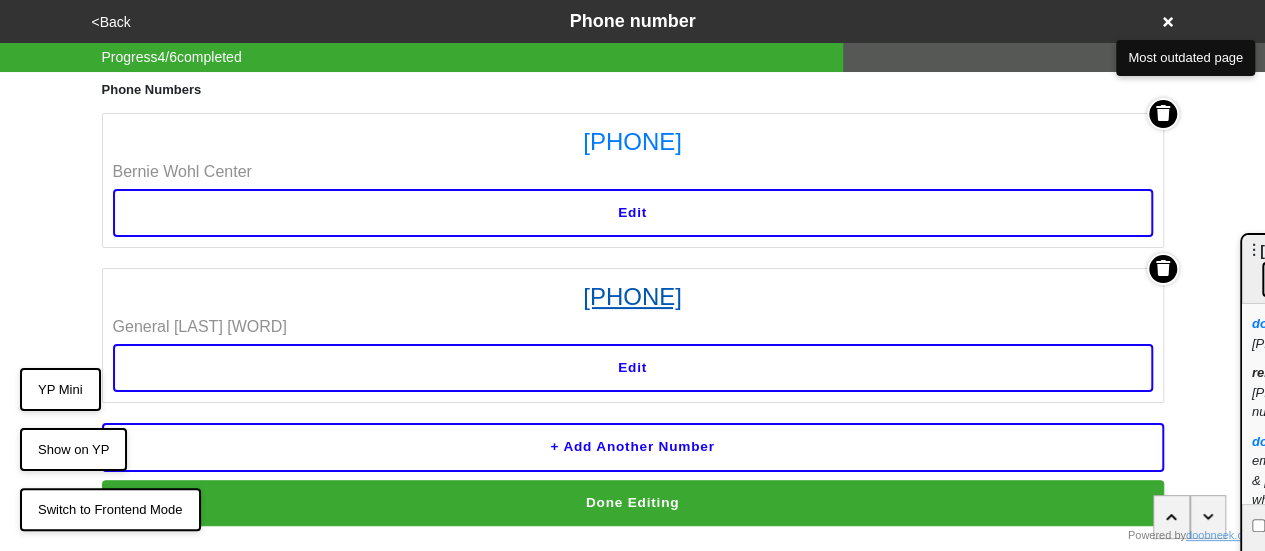 click on "[PHONE]" at bounding box center (633, 297) 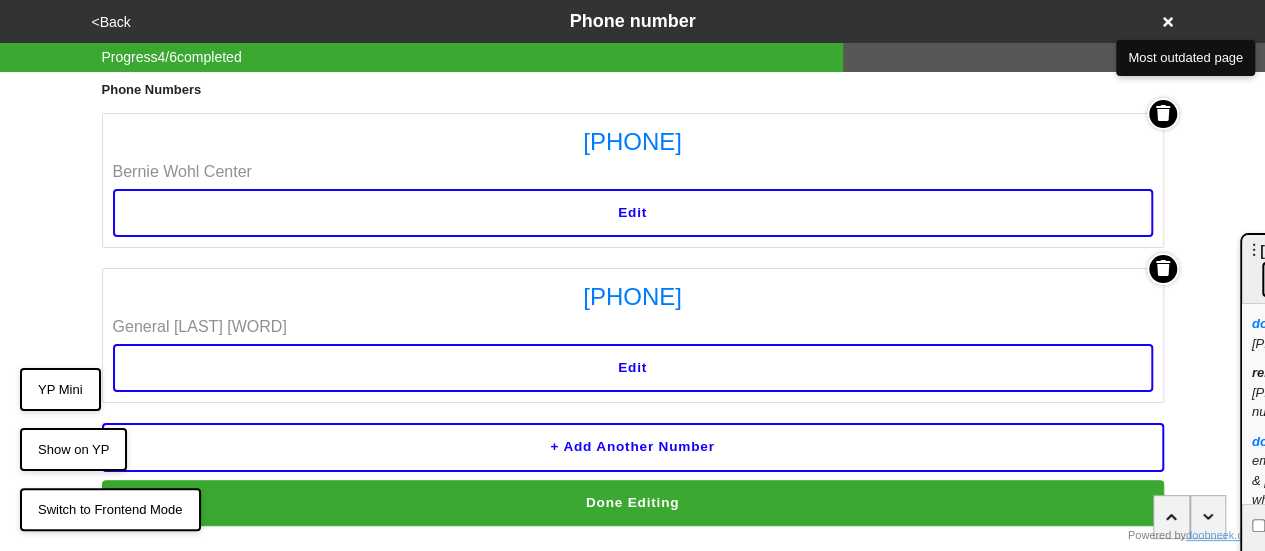 click at bounding box center (1163, 269) 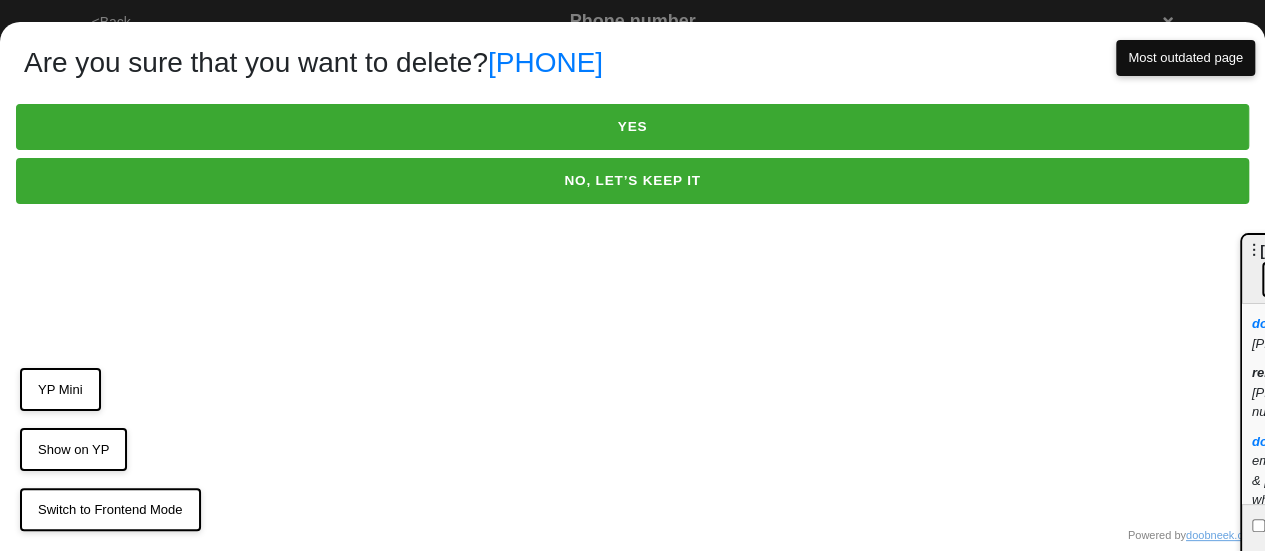 click on "YES" at bounding box center [632, 127] 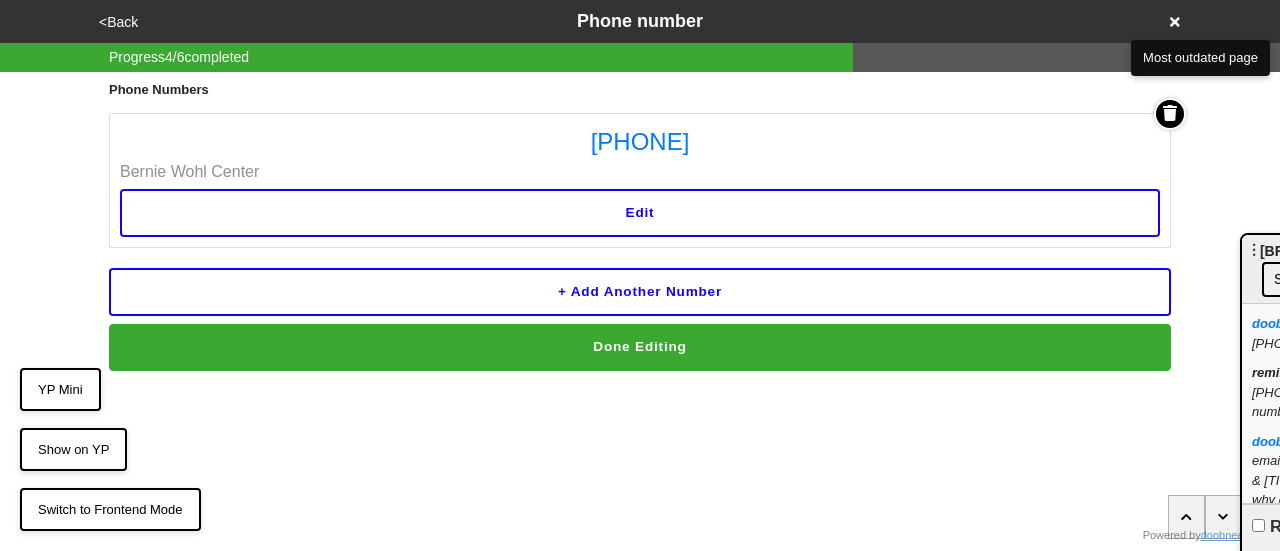click on "Done Editing" at bounding box center [640, 347] 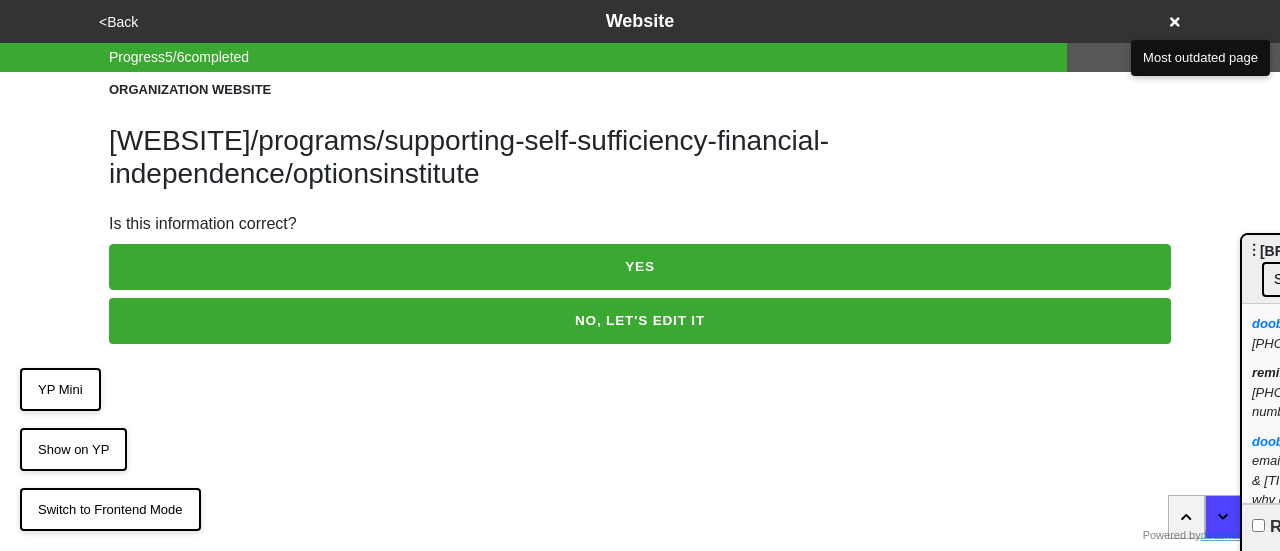 click on "<Back" at bounding box center (118, 22) 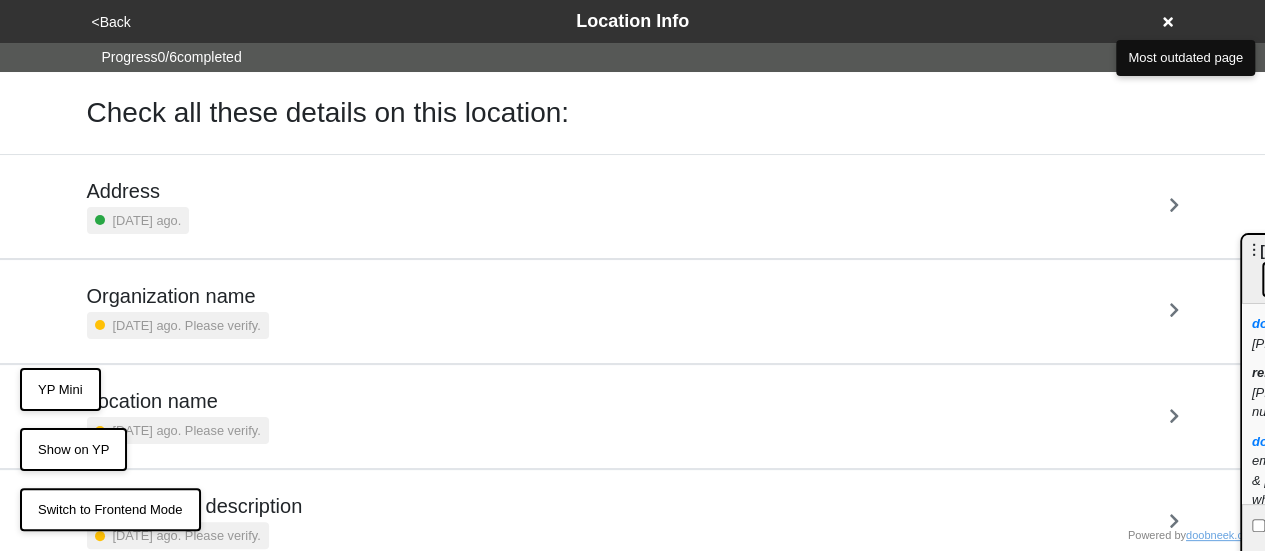 click on "[LOCATION] name [DATE] ago. Please verify." at bounding box center [633, 416] 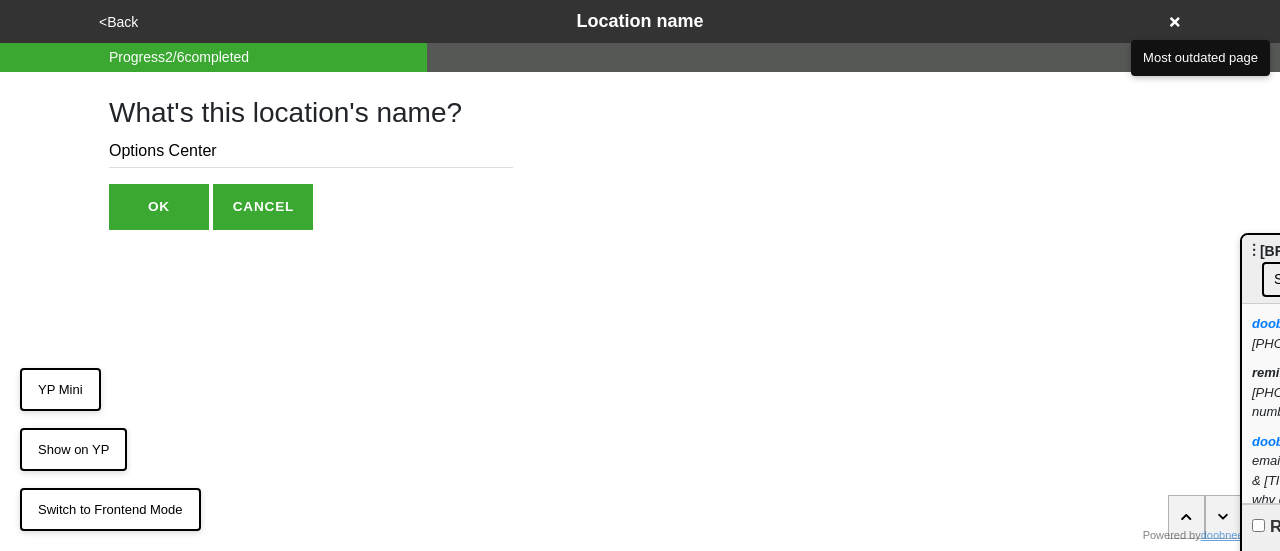 click on "<Back" at bounding box center (118, 22) 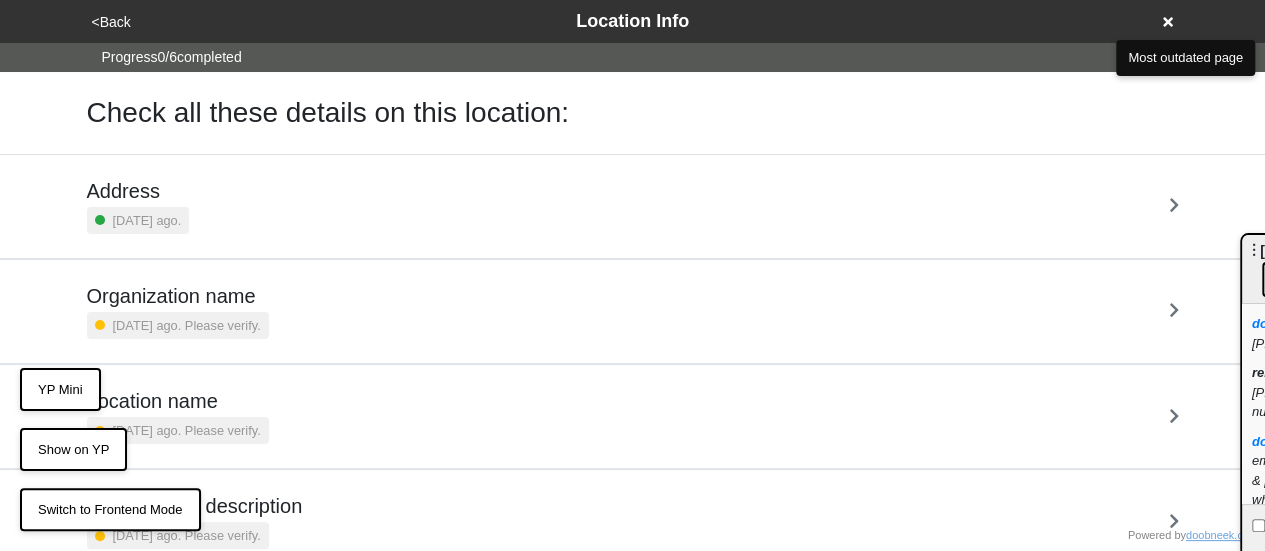 scroll, scrollTop: 275, scrollLeft: 0, axis: vertical 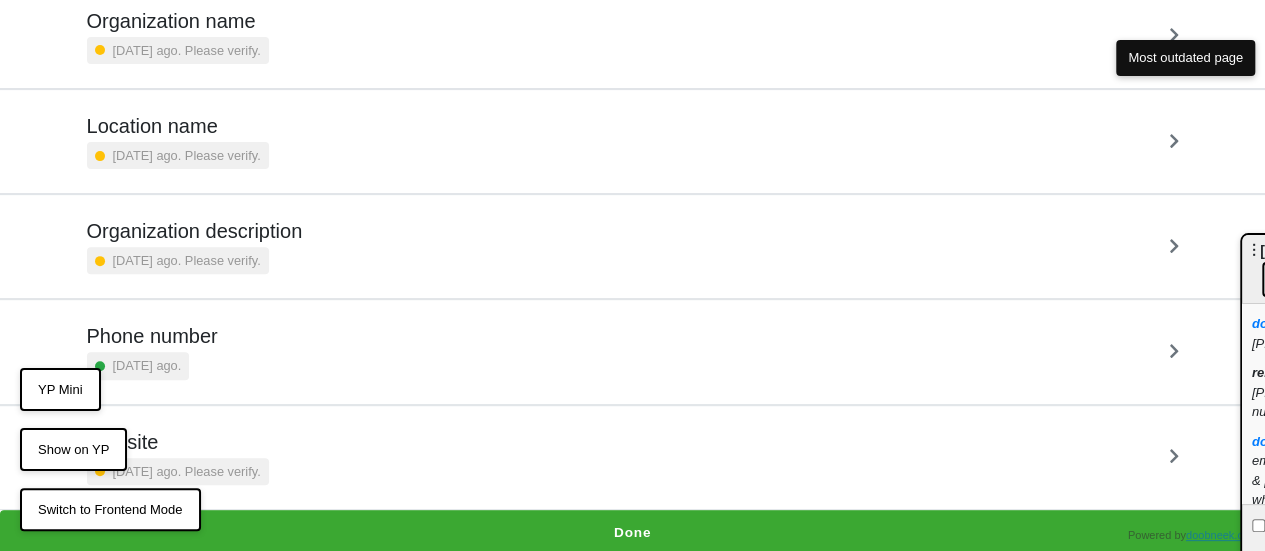 click on "[PHONE] [DATE] ago." at bounding box center [633, 351] 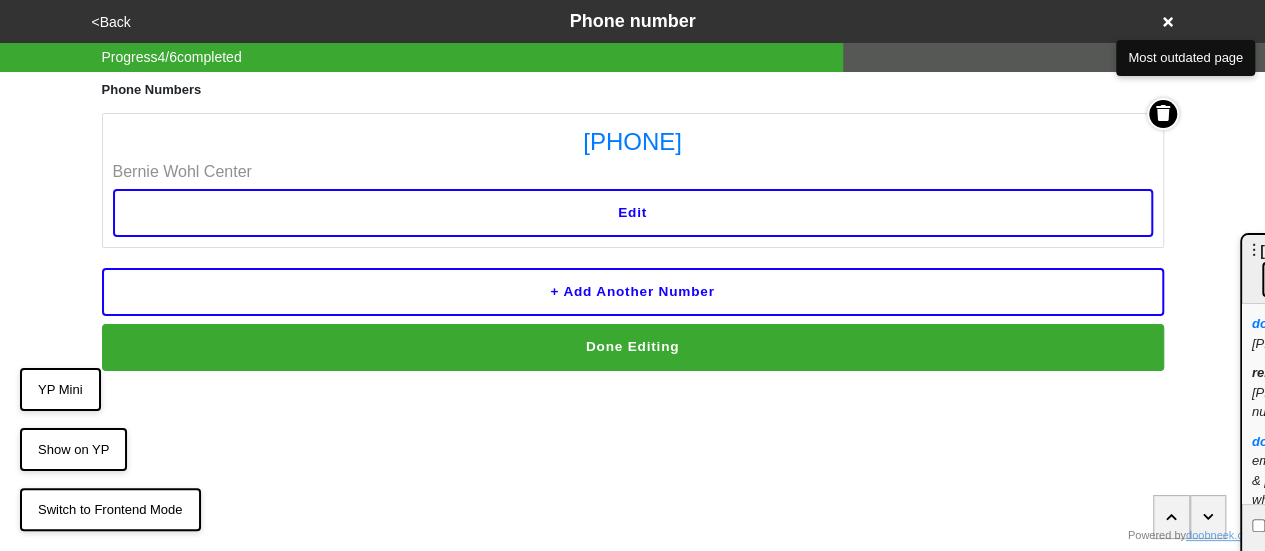 scroll, scrollTop: 0, scrollLeft: 0, axis: both 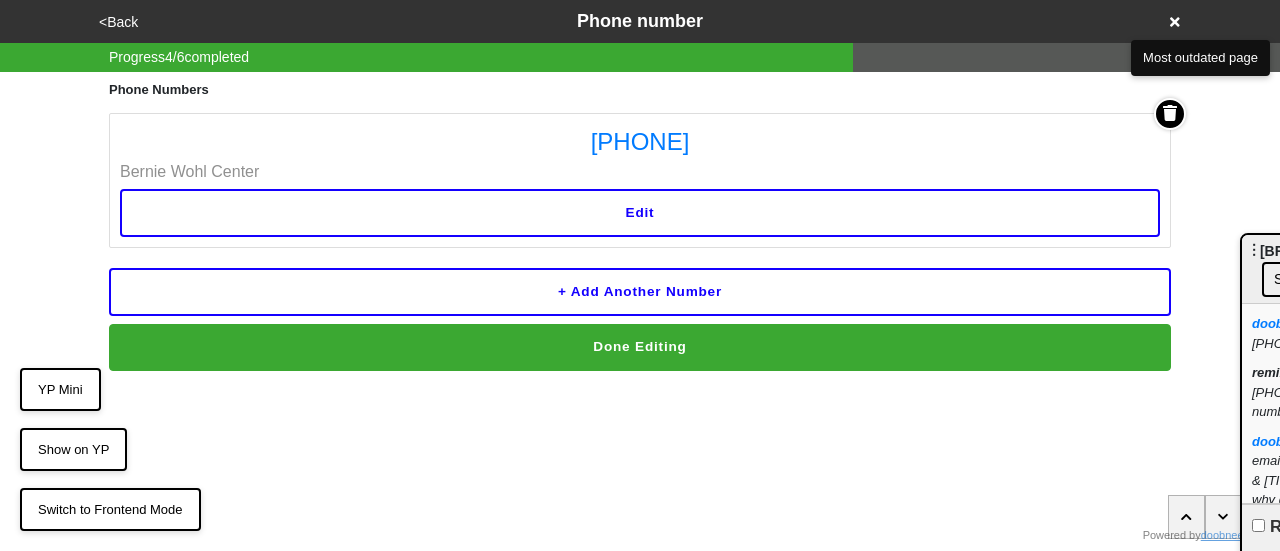click on "+ Add another number" at bounding box center [640, 292] 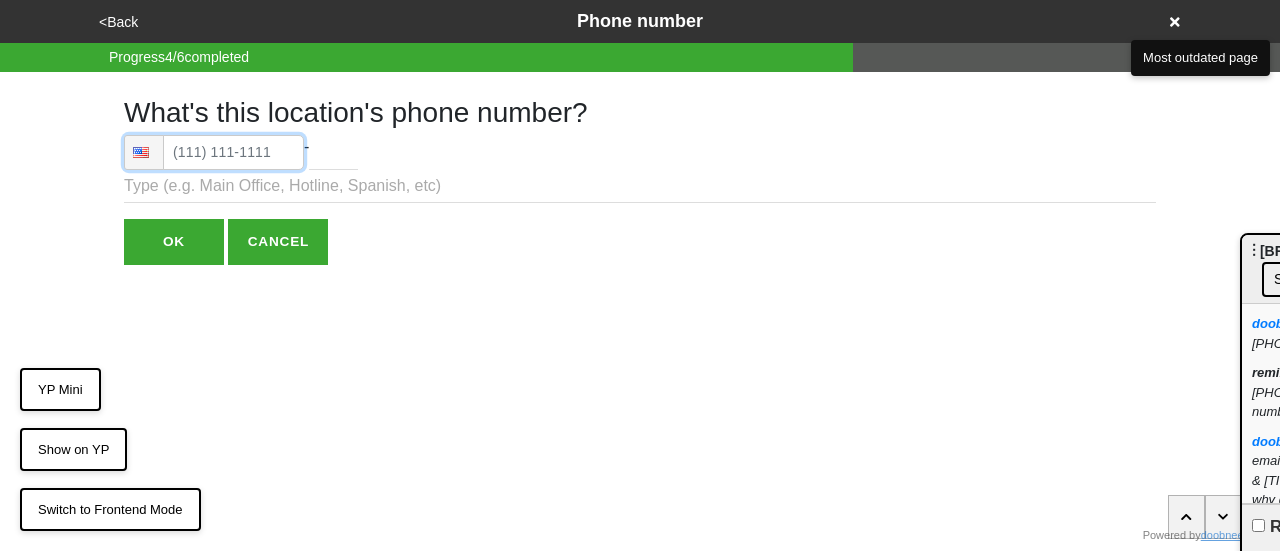 paste on "([PHONE])" 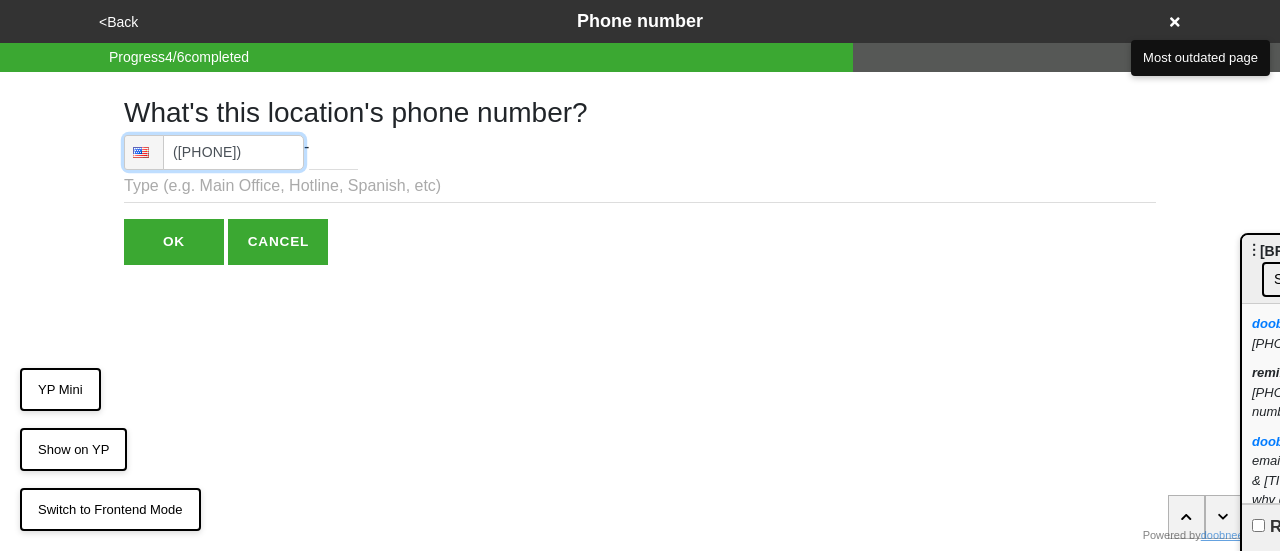 type on "([PHONE])" 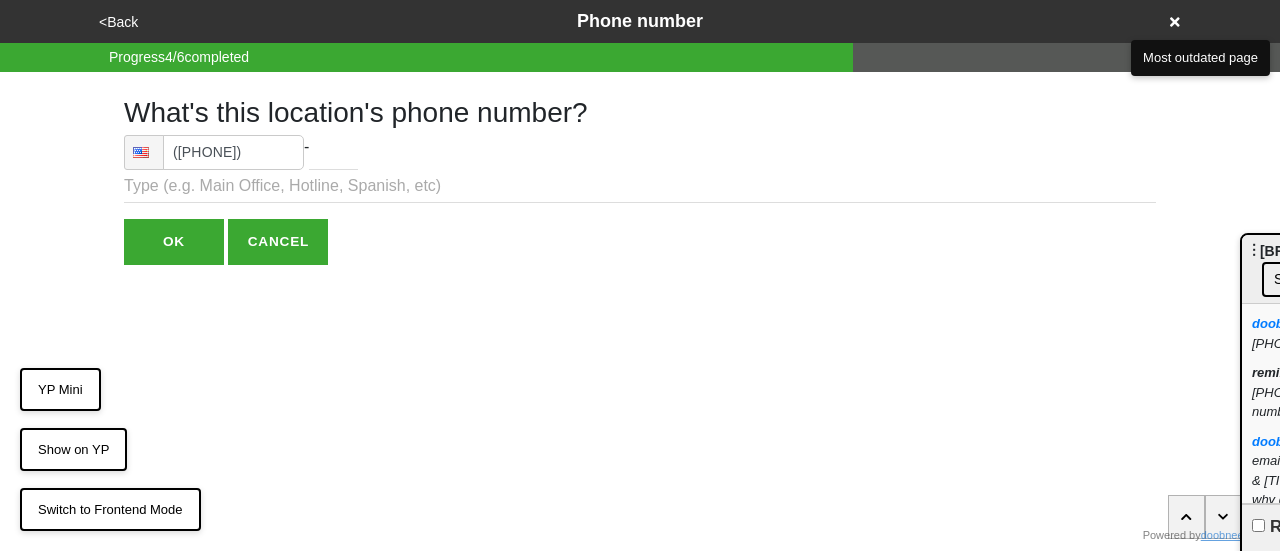 click on "OK" at bounding box center (174, 242) 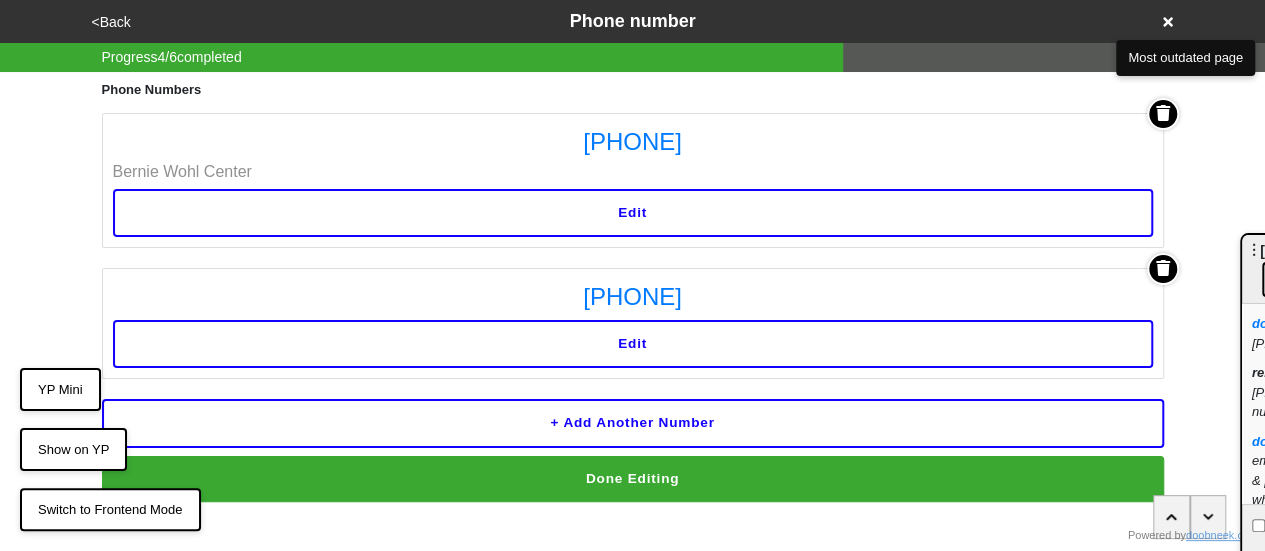 click on "Edit" at bounding box center [633, 344] 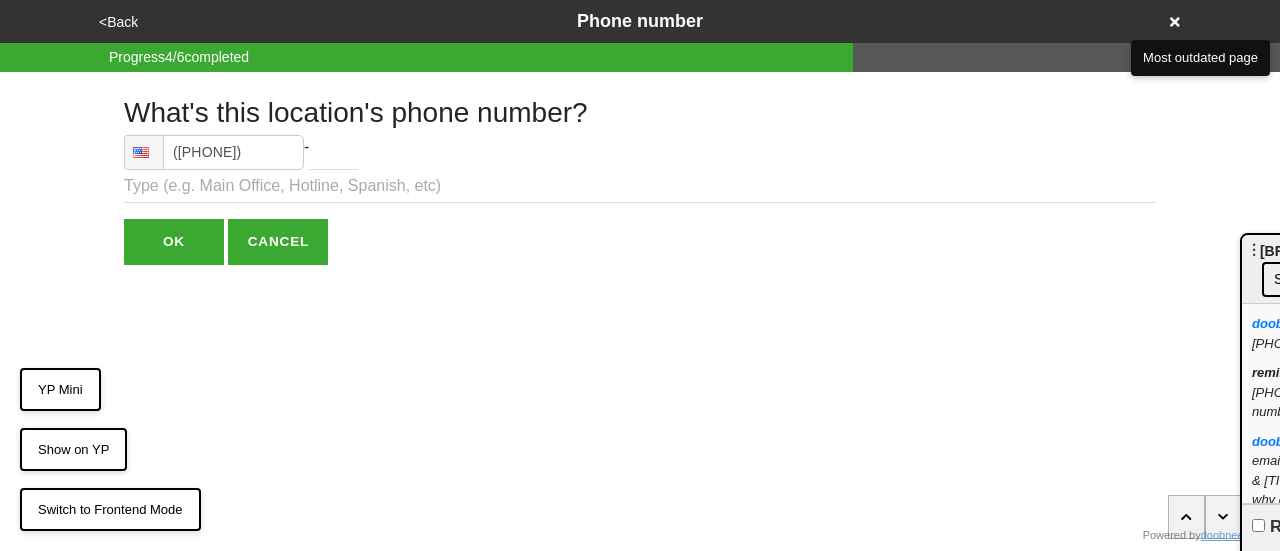 click on "OK   CANCEL" at bounding box center [640, 234] 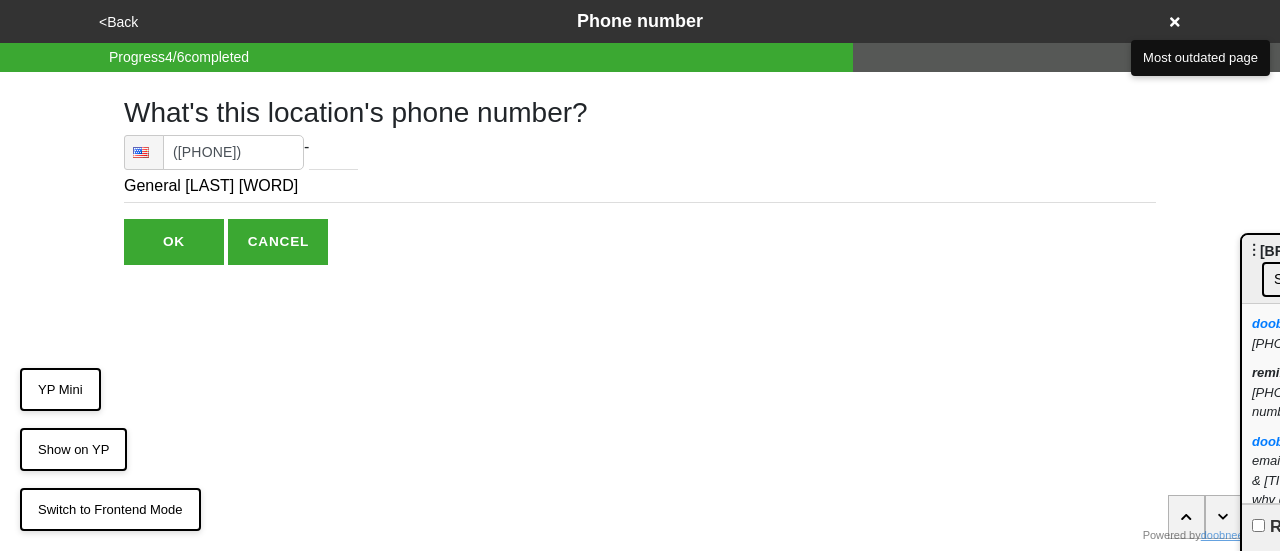 type on "General [LAST] [WORD]" 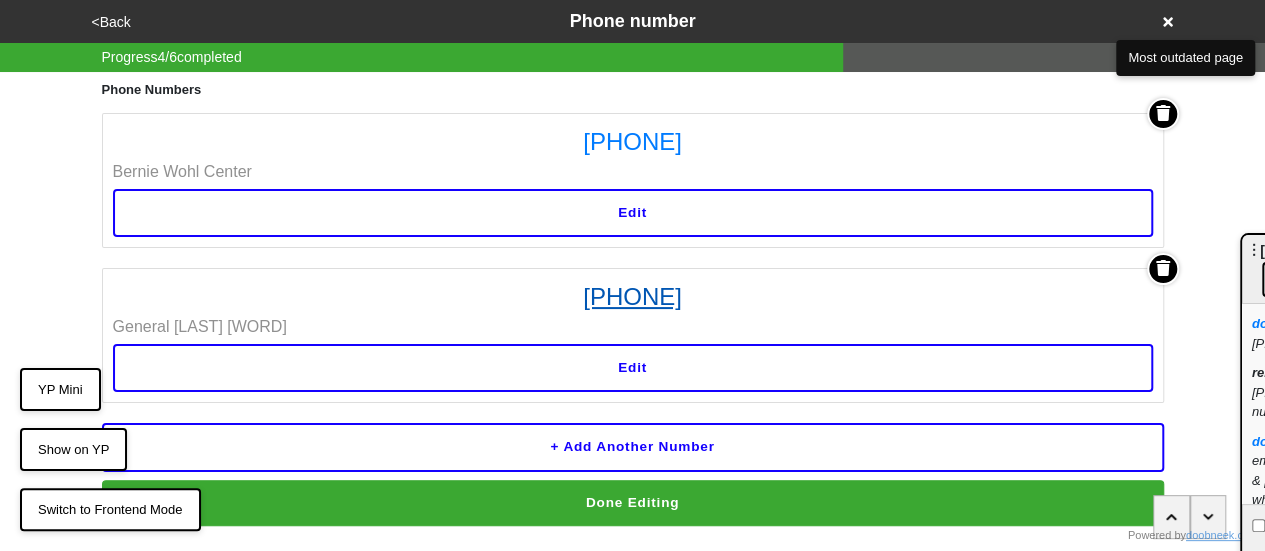 click on "[PHONE]" at bounding box center (633, 297) 